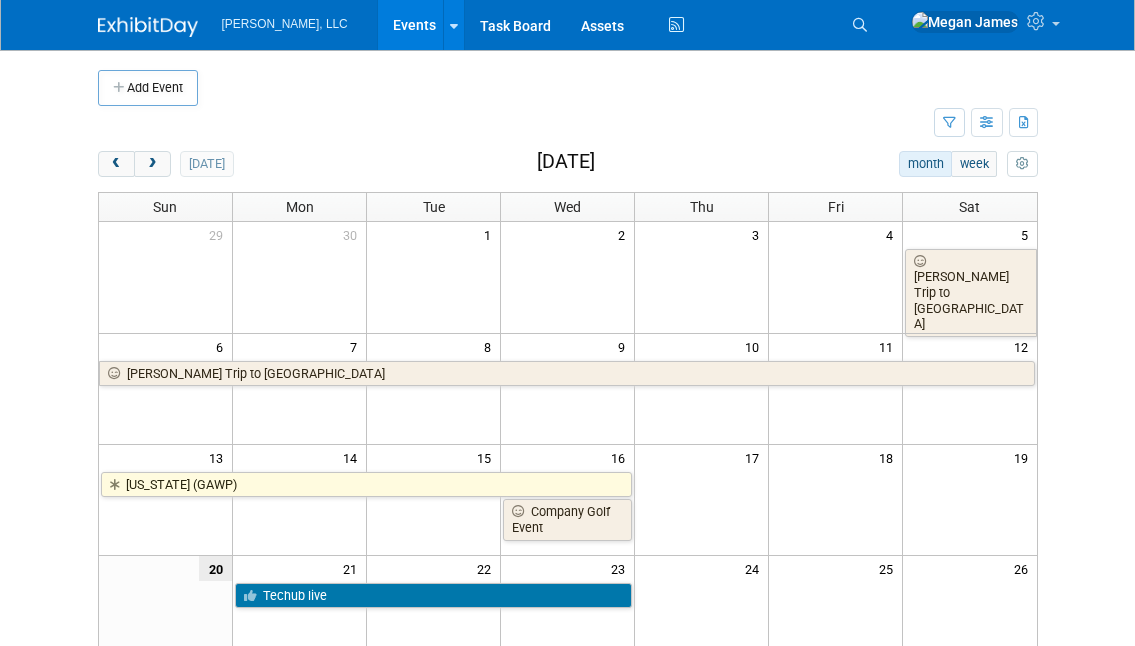 scroll, scrollTop: 417, scrollLeft: 0, axis: vertical 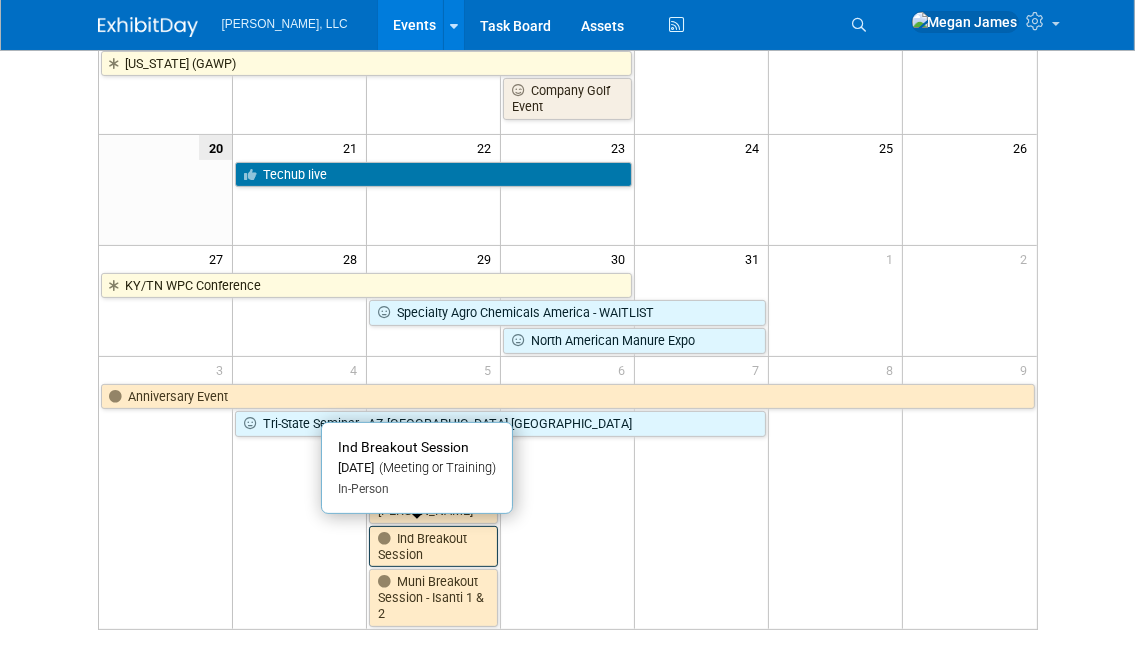 click on "Ind Breakout Session" at bounding box center [433, 546] 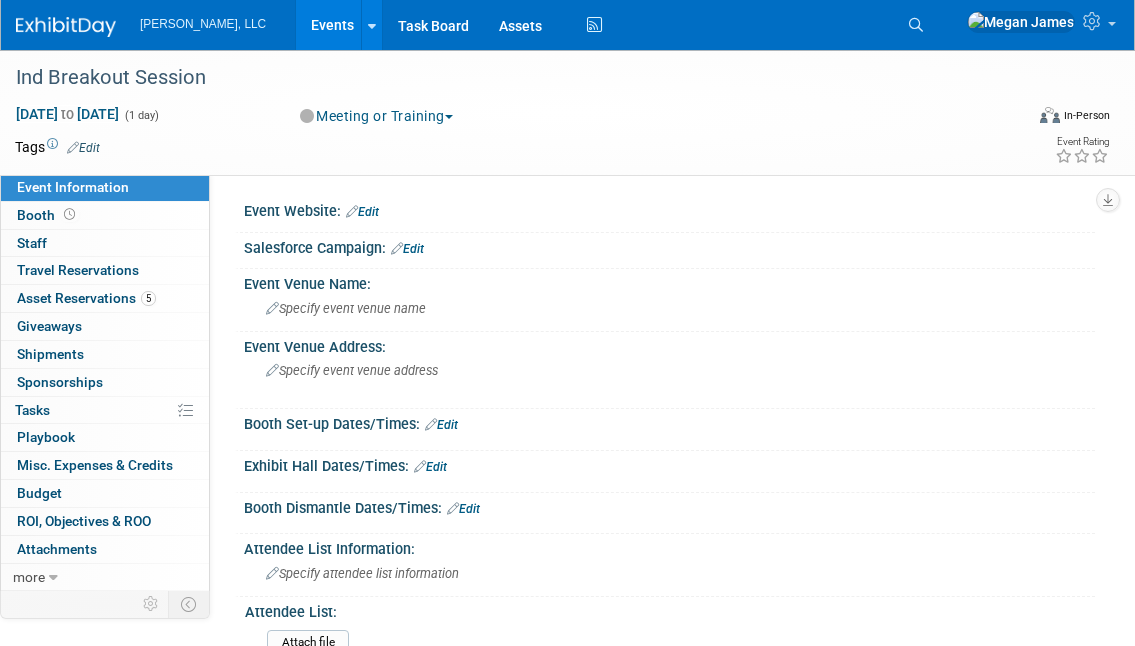 scroll, scrollTop: 0, scrollLeft: 0, axis: both 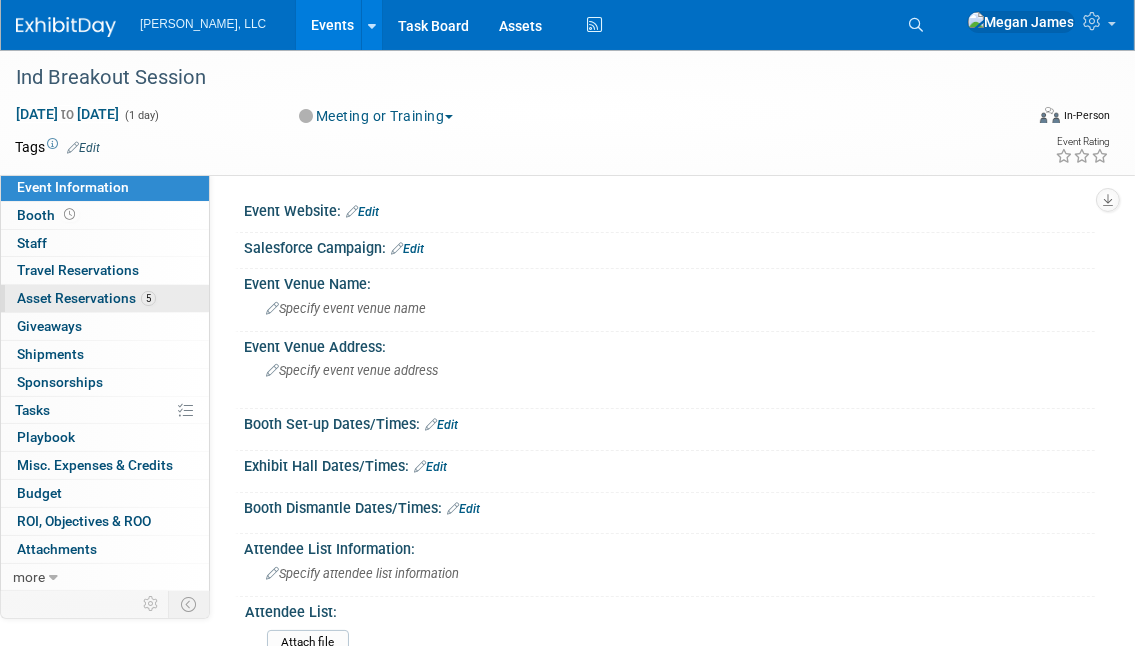 click on "5
Asset Reservations 5" at bounding box center (105, 298) 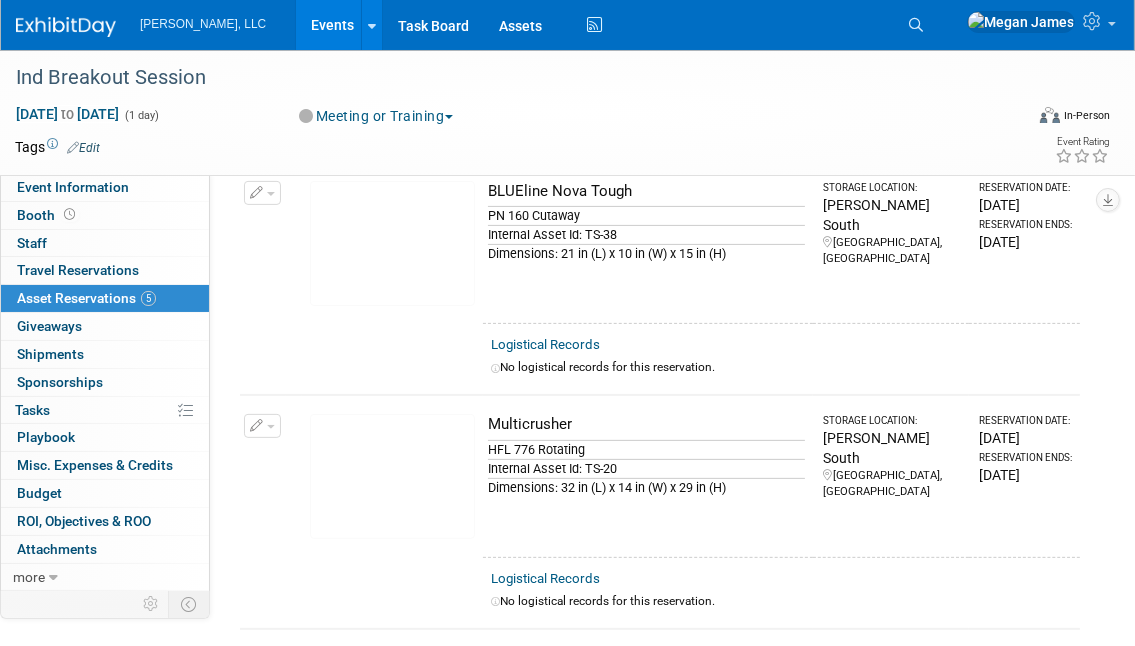 scroll, scrollTop: 585, scrollLeft: 0, axis: vertical 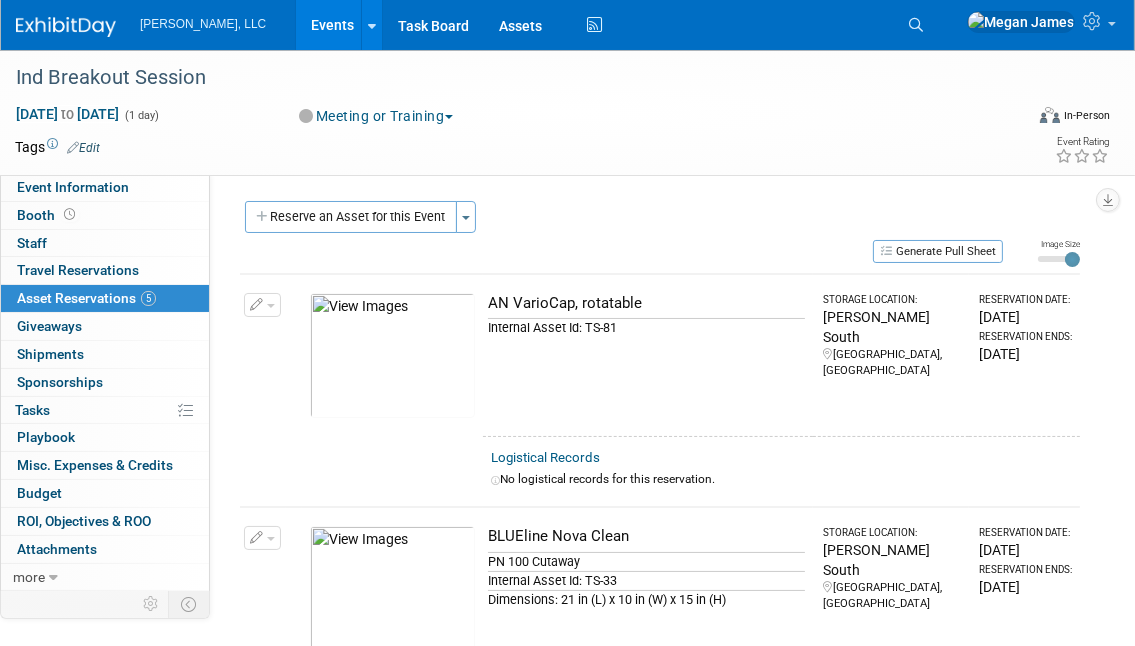 click on "AN VarioCap, rotatable" at bounding box center [646, 303] 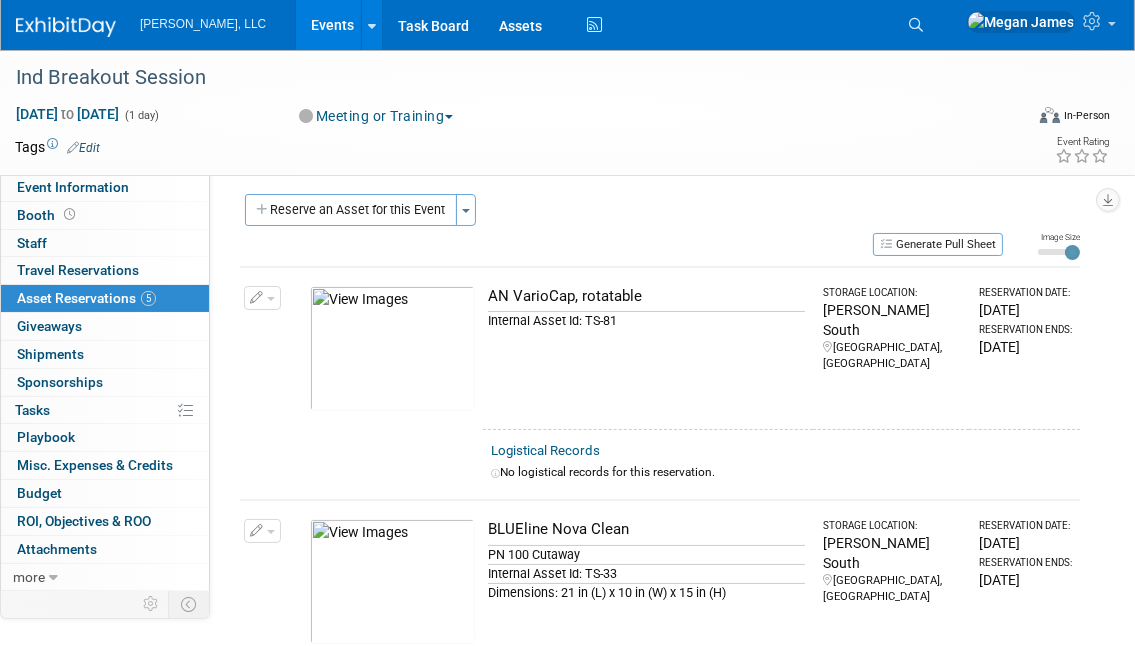 scroll, scrollTop: 0, scrollLeft: 0, axis: both 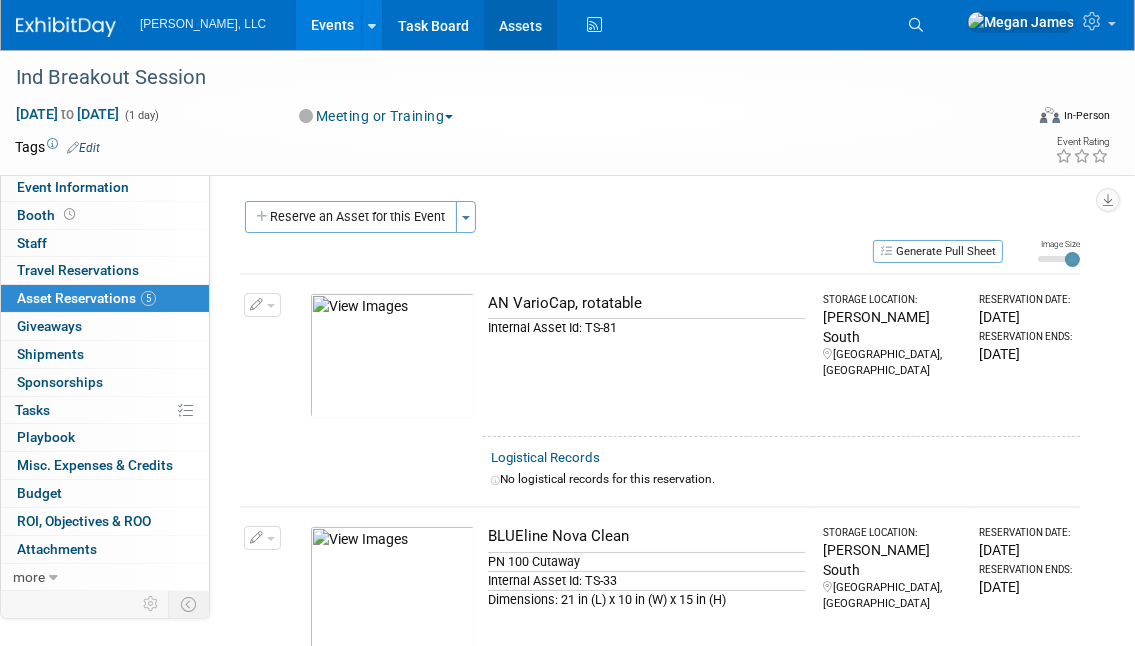 click on "Assets" at bounding box center [520, 25] 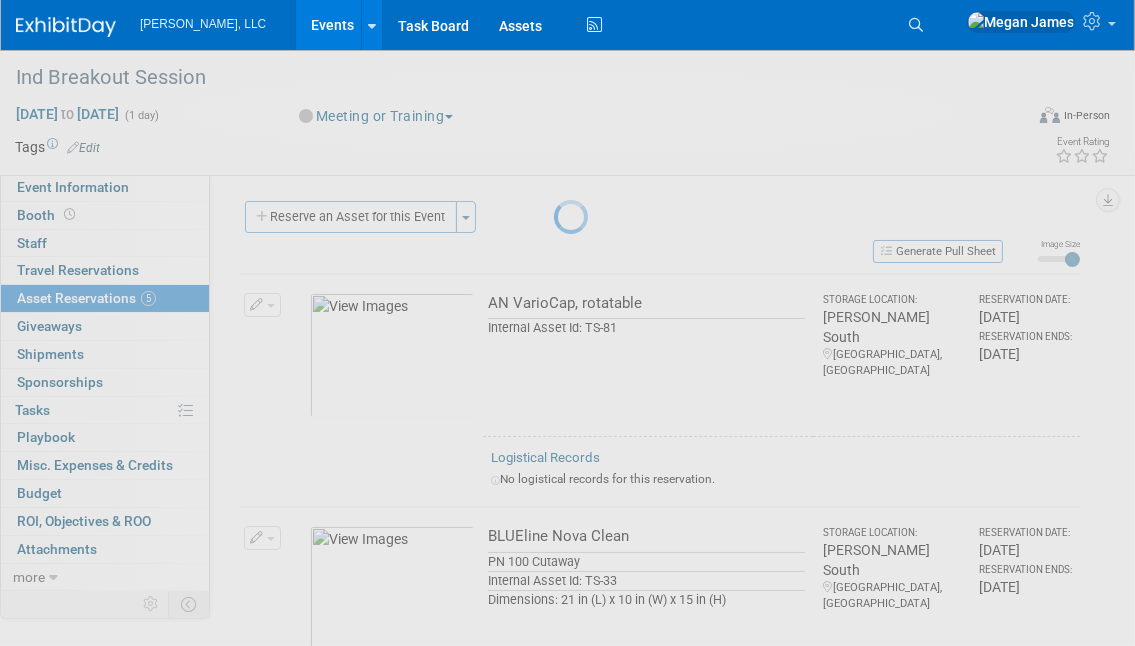 click at bounding box center [568, 323] 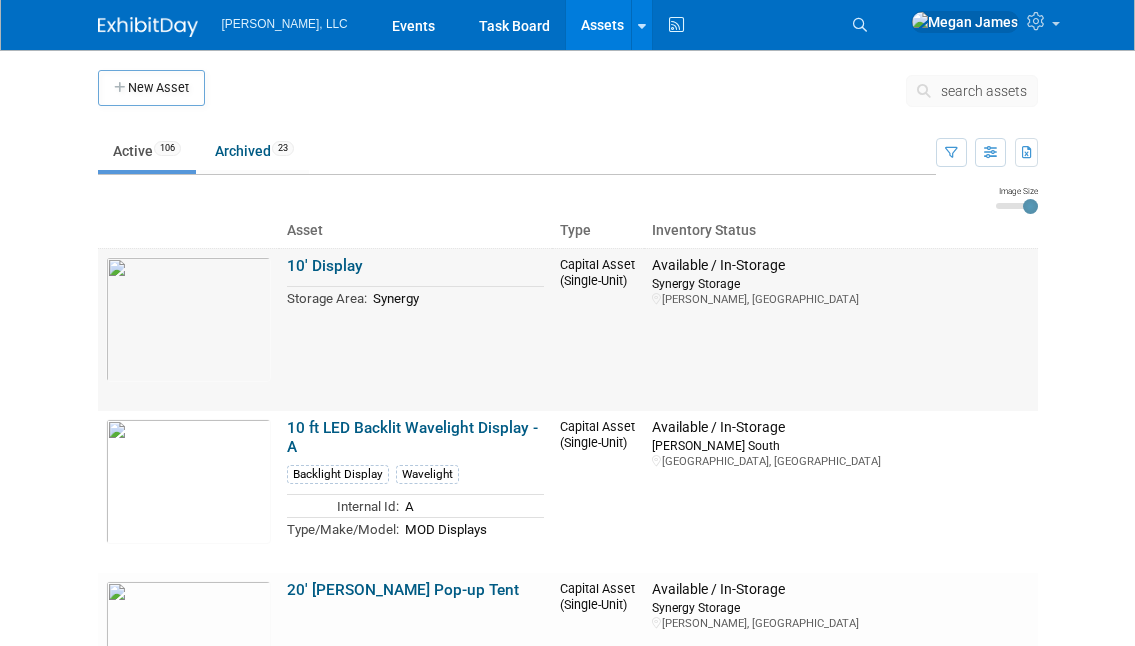 scroll, scrollTop: 0, scrollLeft: 0, axis: both 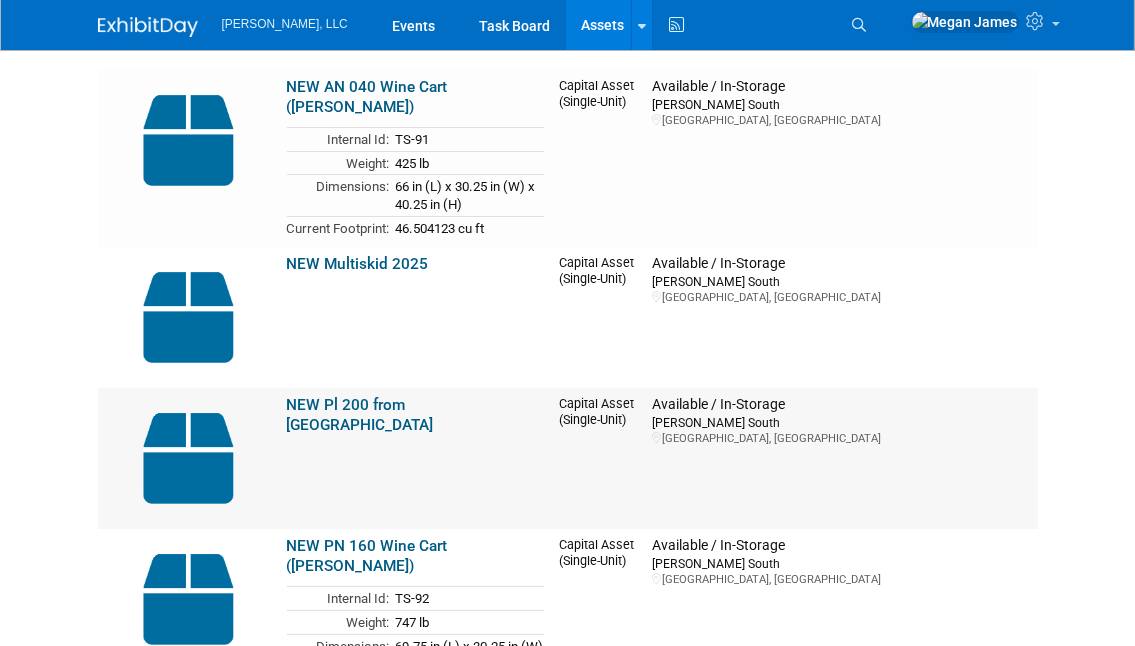 click on "NEW Pl 200 from Germany" at bounding box center (415, 458) 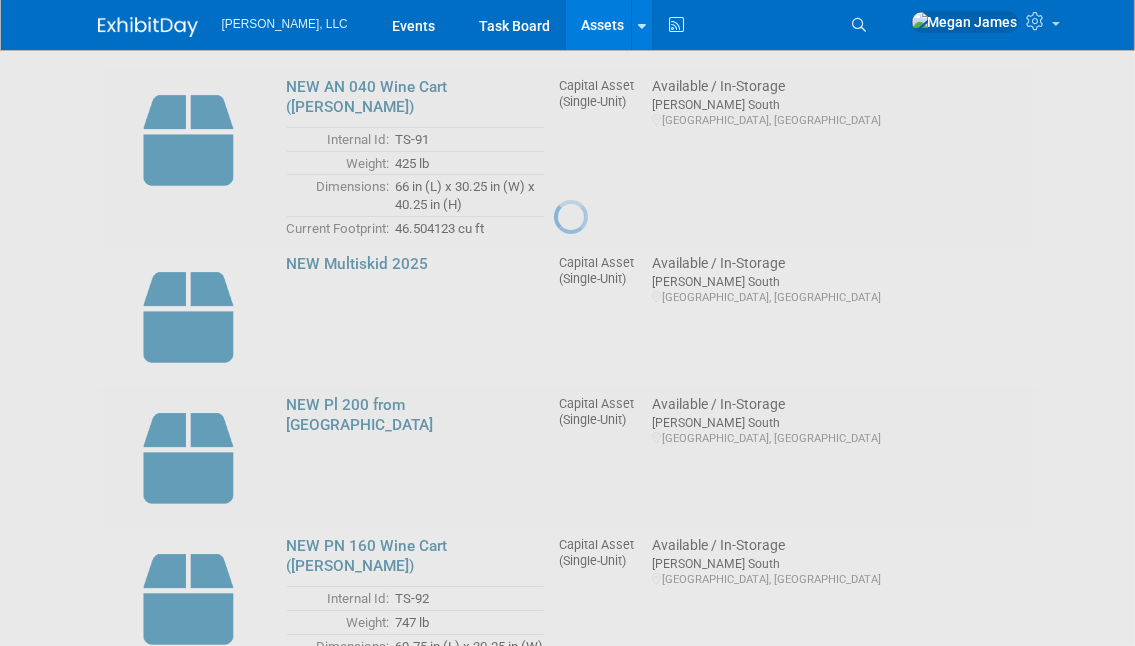 click at bounding box center (568, 323) 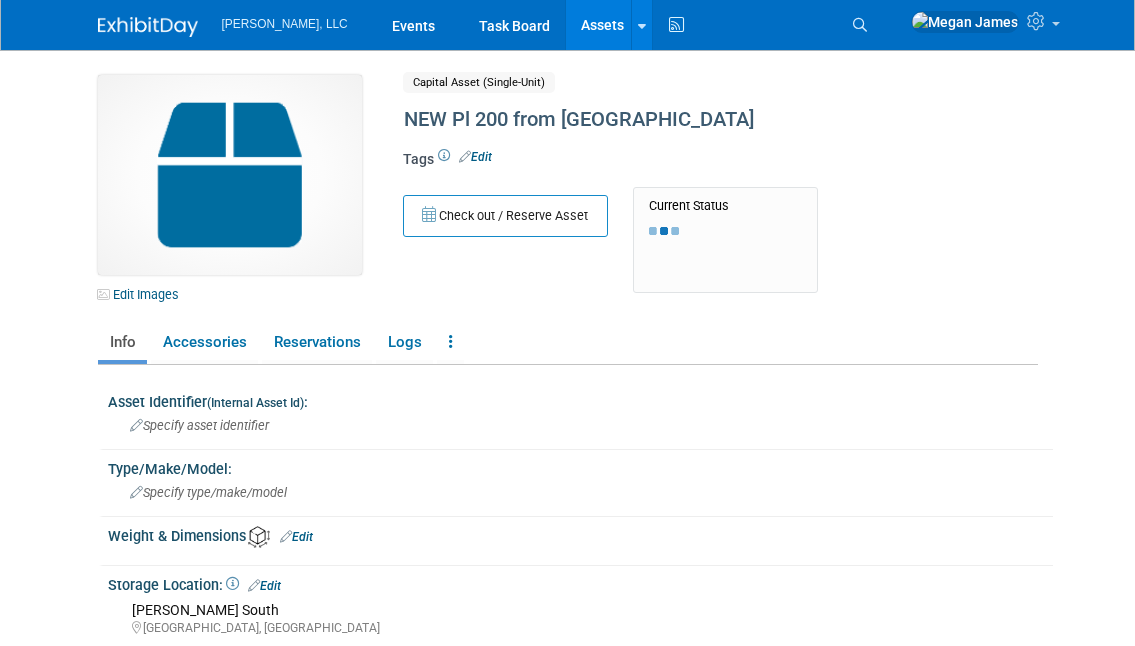 scroll, scrollTop: 0, scrollLeft: 0, axis: both 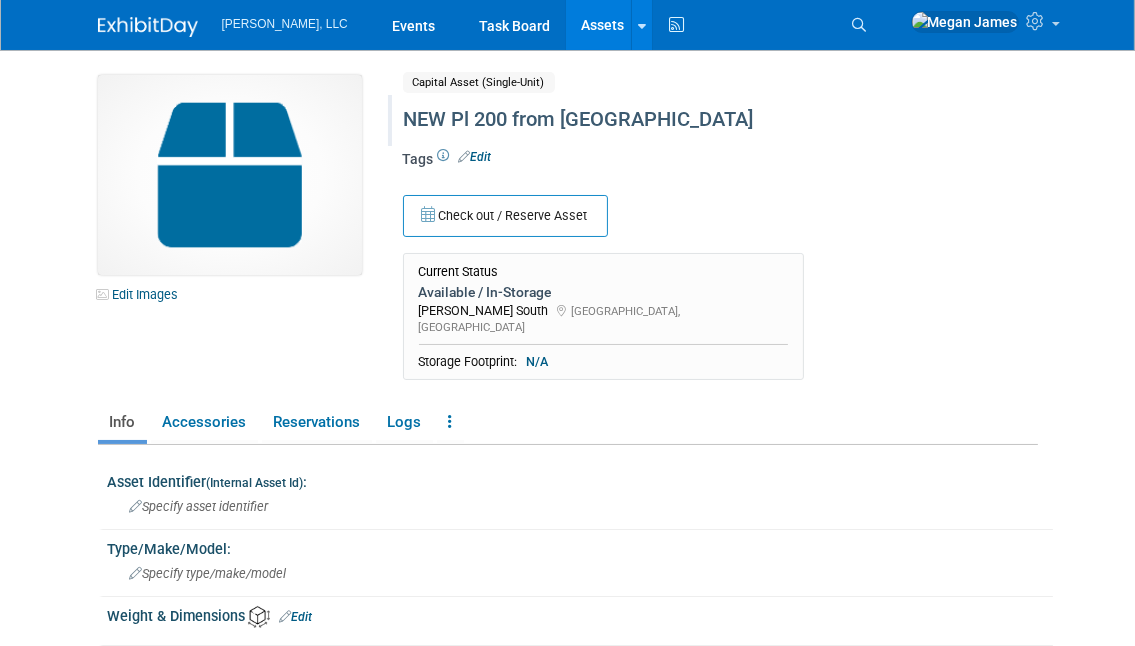 click on "NEW Pl 200 from [GEOGRAPHIC_DATA]" at bounding box center (708, 120) 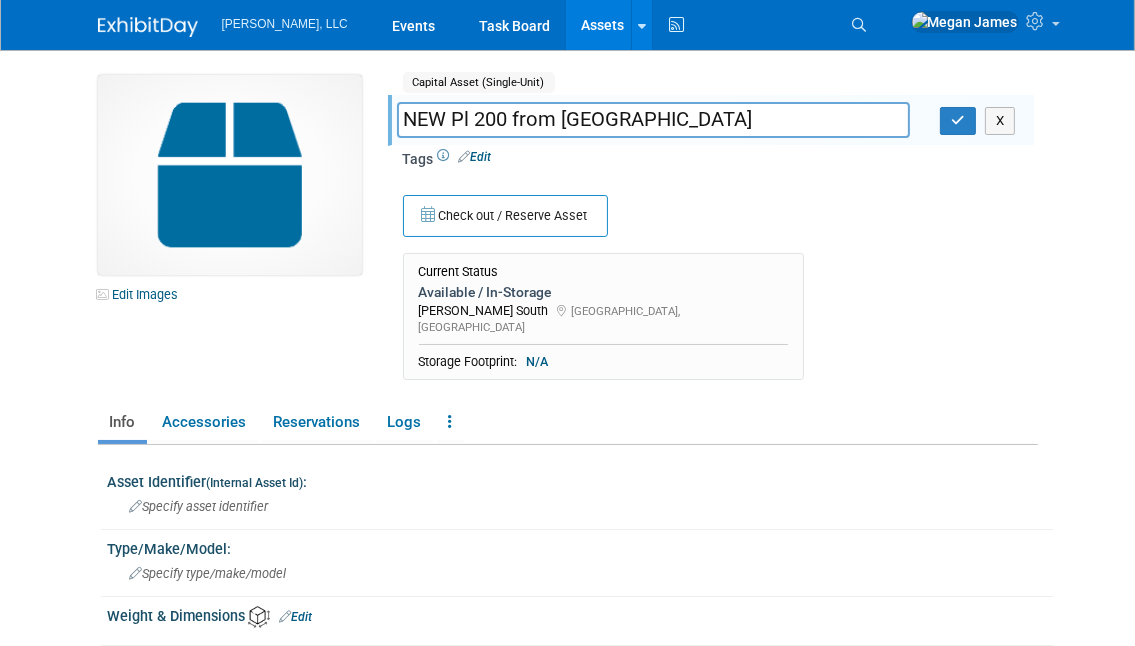 click on "NEW Pl 200 from Germany" at bounding box center (654, 119) 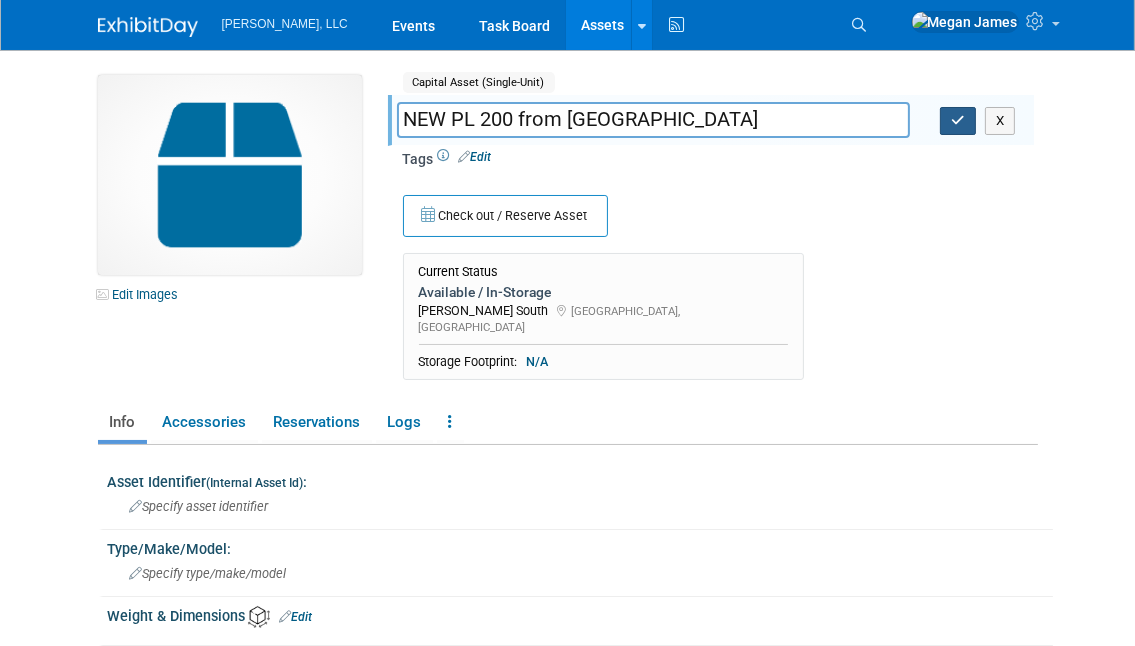type on "NEW PL 200 from Germany" 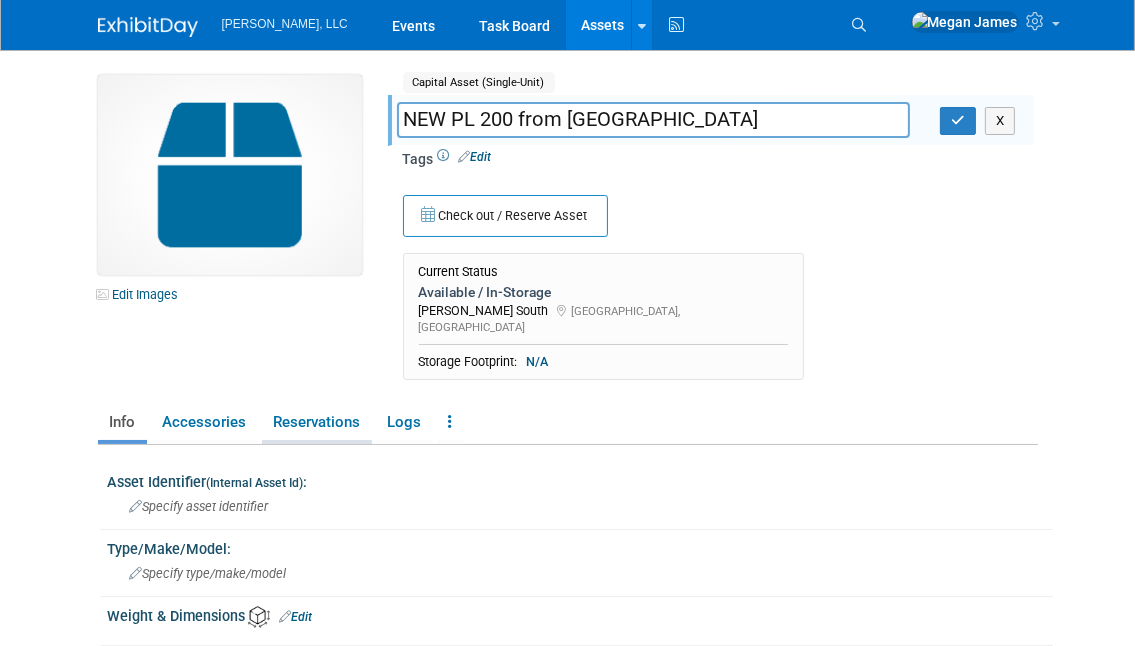 click on "Reservations" at bounding box center (317, 422) 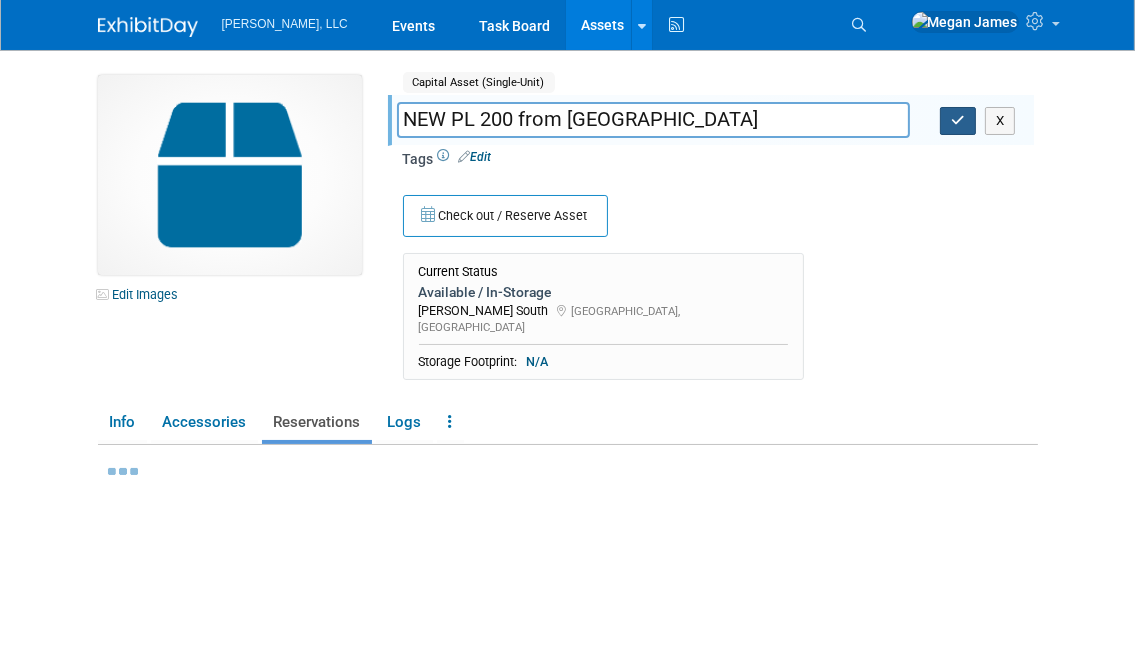 click at bounding box center [958, 121] 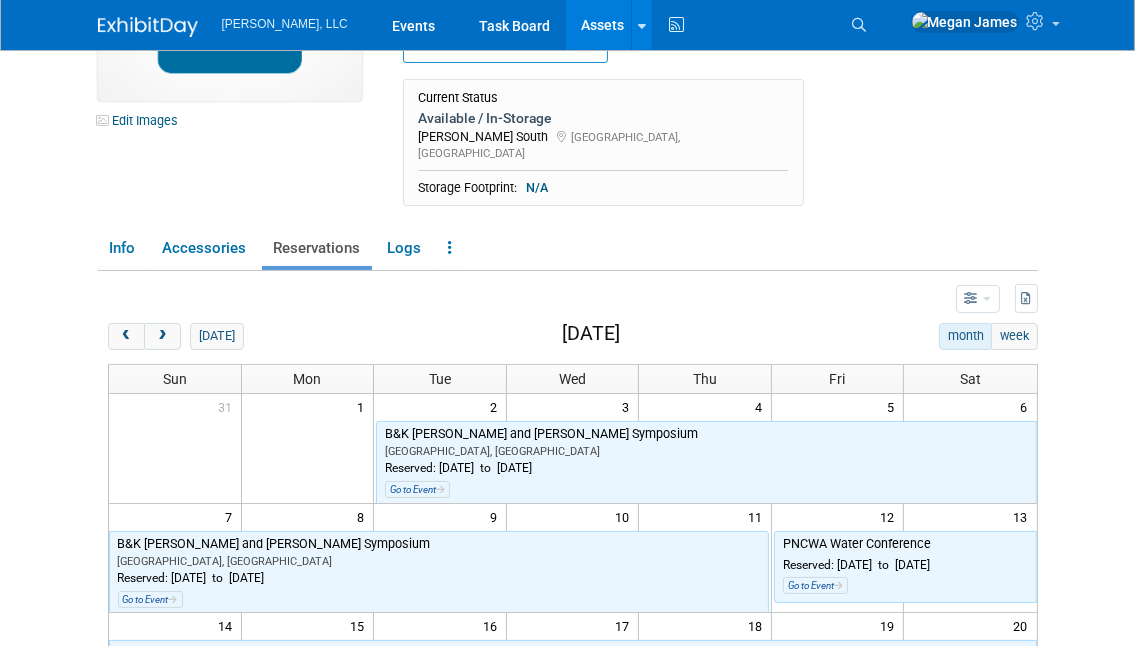 scroll, scrollTop: 181, scrollLeft: 0, axis: vertical 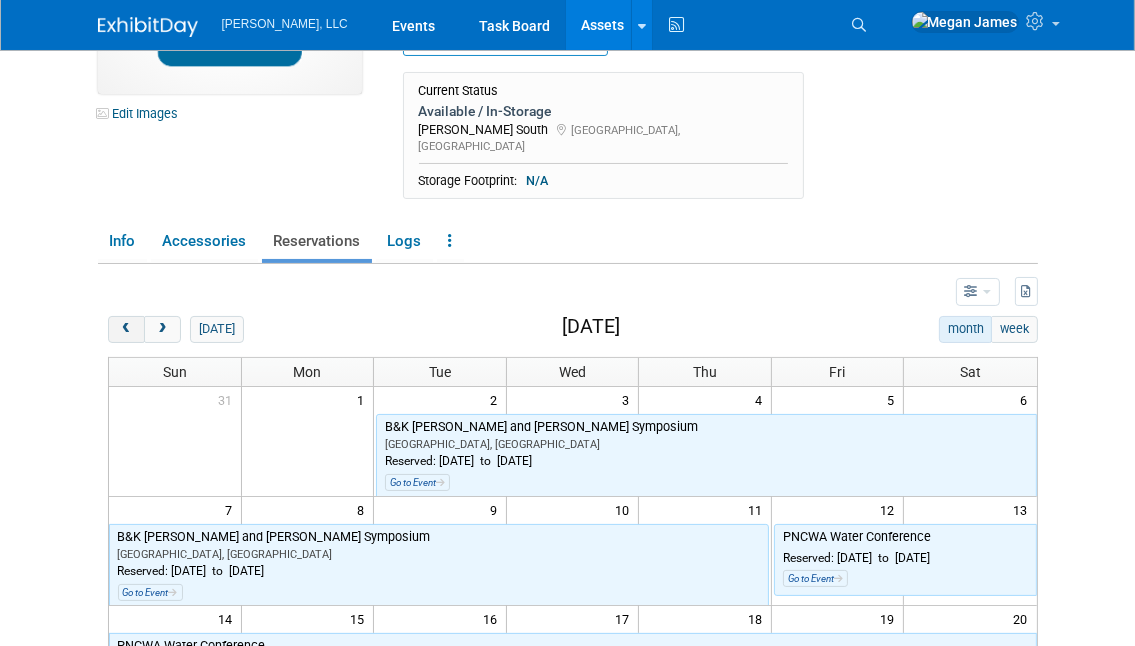 click at bounding box center (126, 329) 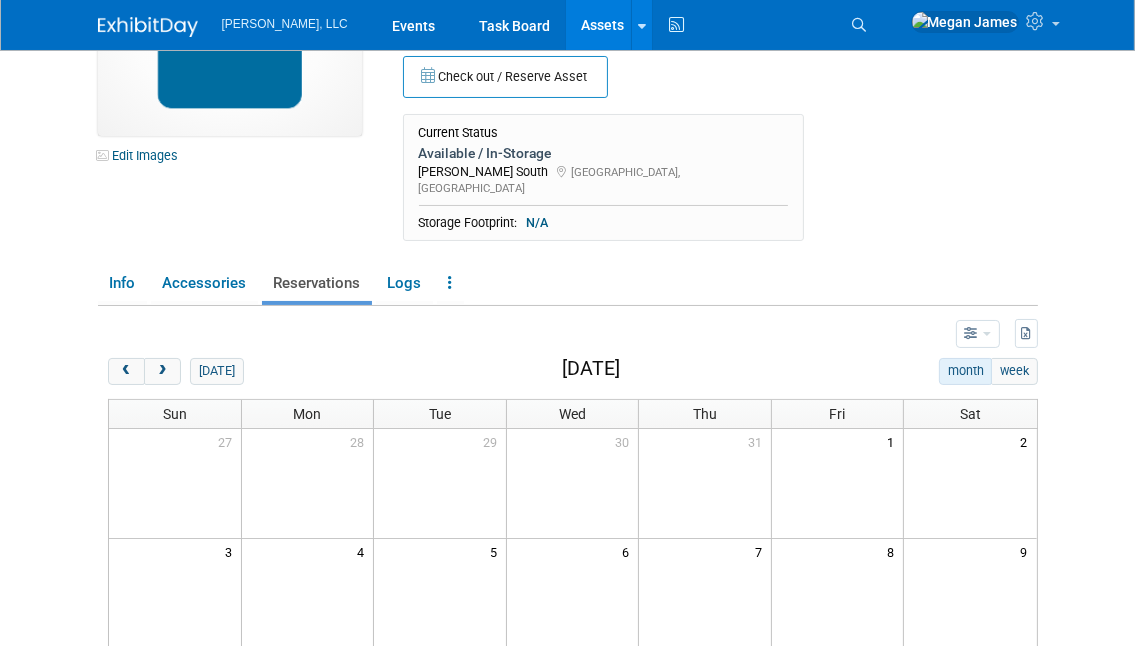 scroll, scrollTop: 0, scrollLeft: 0, axis: both 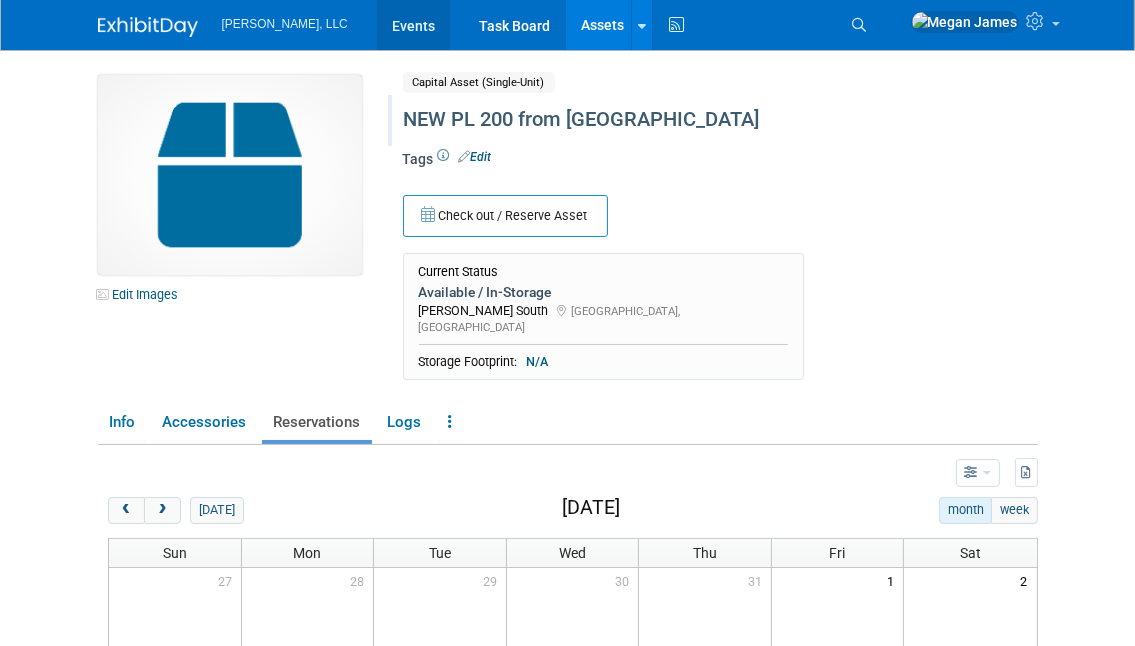 click on "Events" at bounding box center (413, 25) 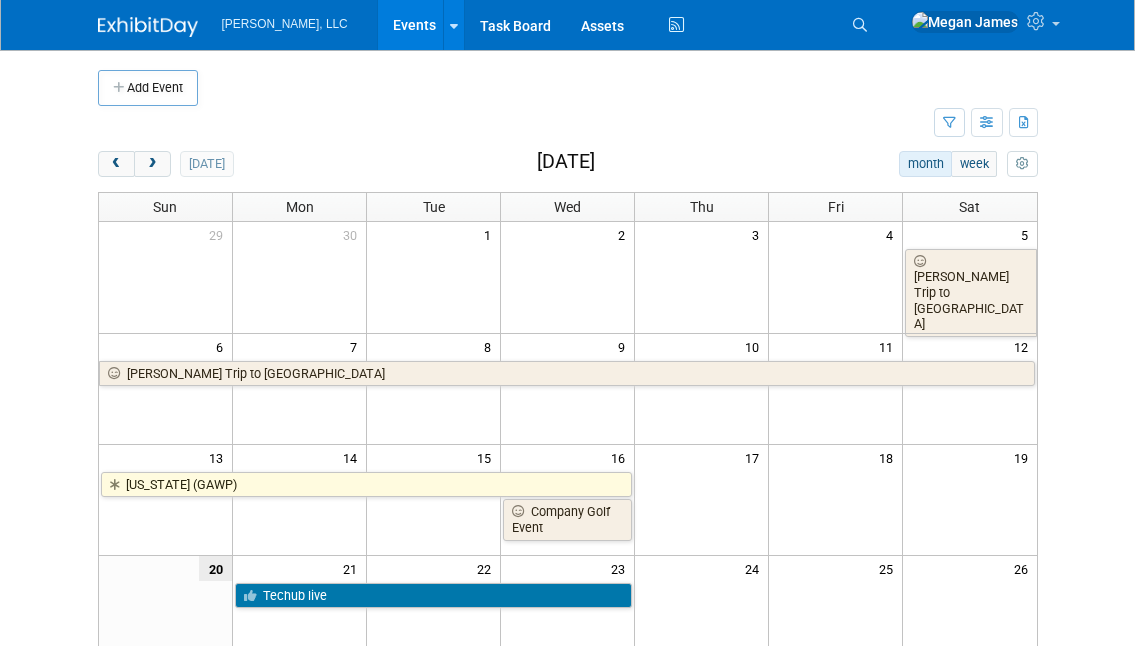 scroll, scrollTop: 0, scrollLeft: 0, axis: both 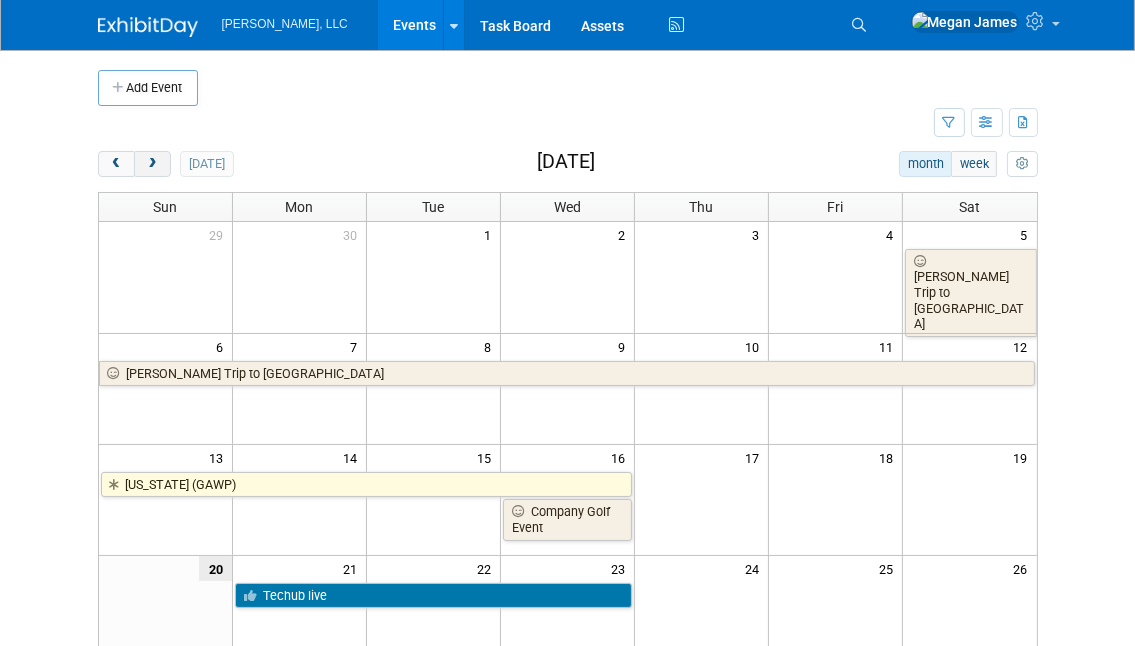 click at bounding box center [152, 164] 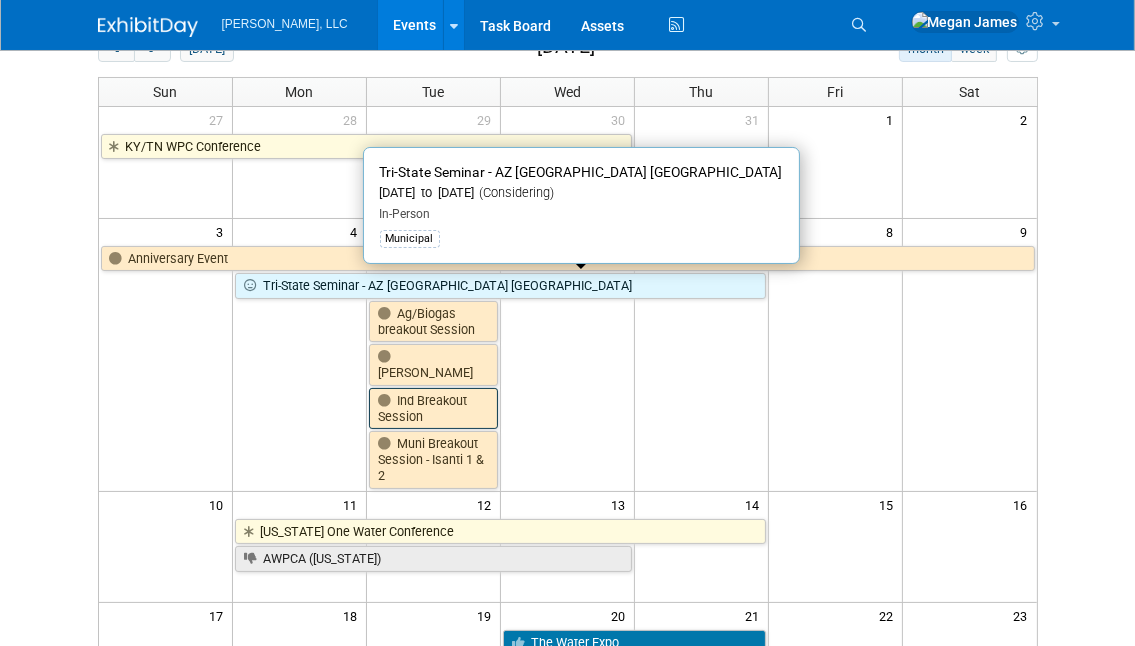 scroll, scrollTop: 116, scrollLeft: 0, axis: vertical 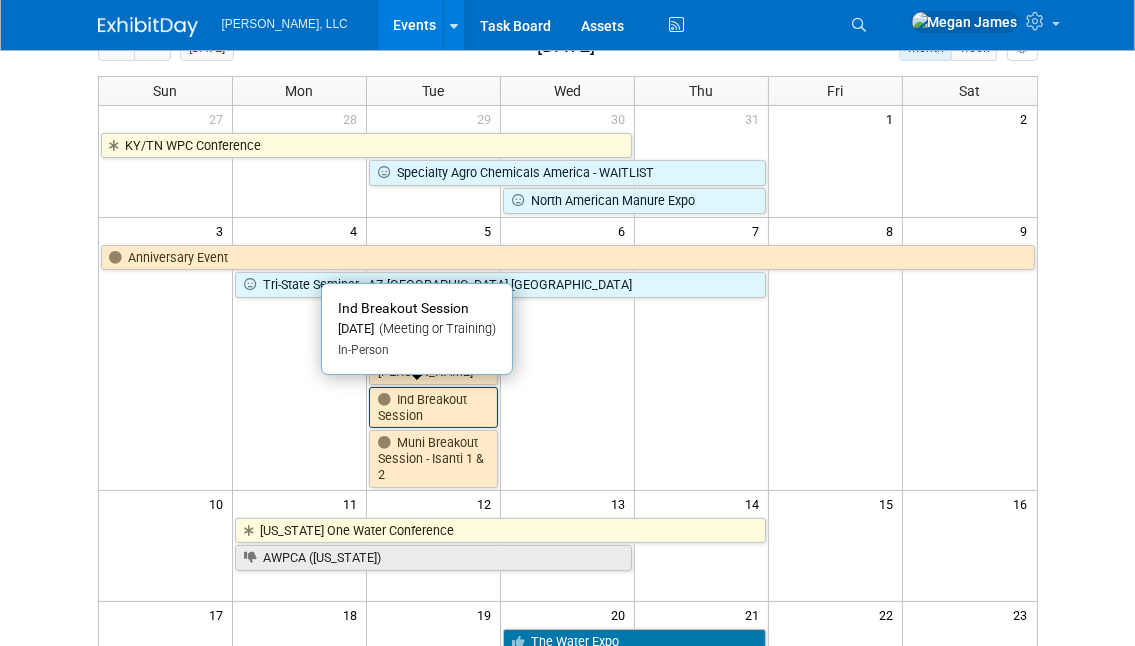 click on "Ind Breakout Session" at bounding box center (433, 407) 